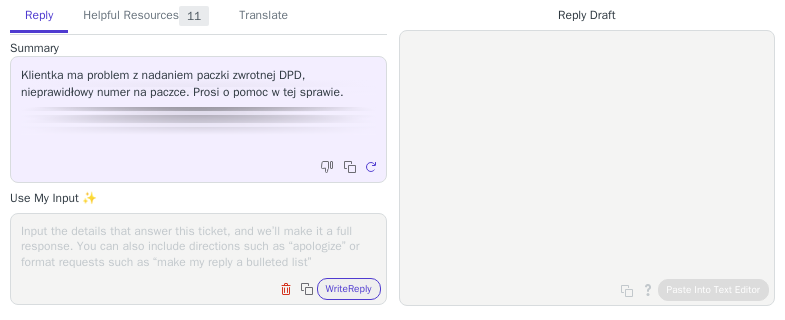 scroll, scrollTop: 0, scrollLeft: 0, axis: both 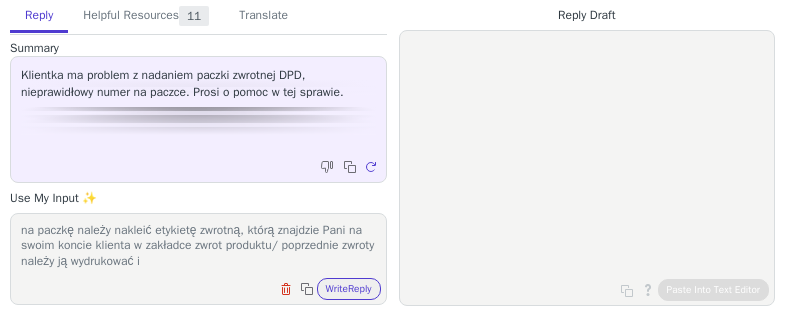 type on "na paczke nalezy nakleic etykiete zwrotna ktora znajdzi epani na swoim koncie kleinta w zaakldce zwrt porduktu/ poprzednie zwroty nalezy ja wydrukowac i" 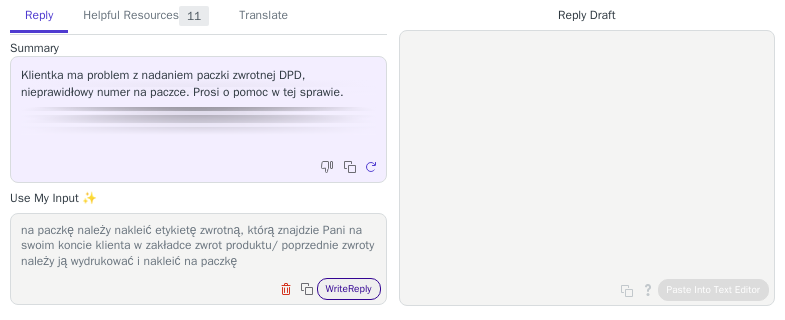 drag, startPoint x: 350, startPoint y: 293, endPoint x: 334, endPoint y: 289, distance: 16.492422 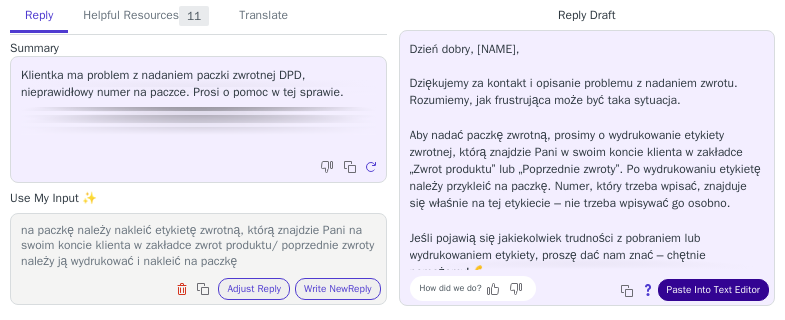 click on "Paste Into Text Editor" at bounding box center (713, 290) 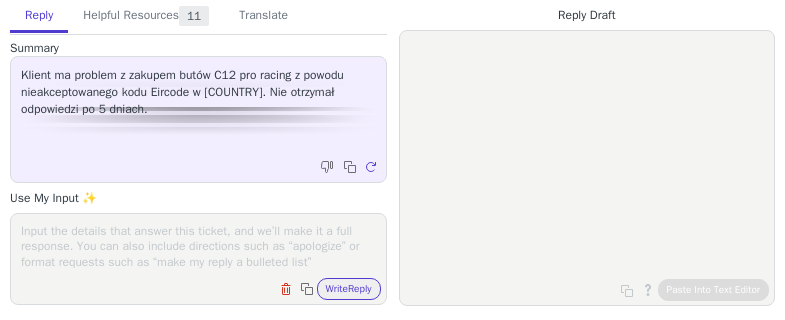 scroll, scrollTop: 0, scrollLeft: 0, axis: both 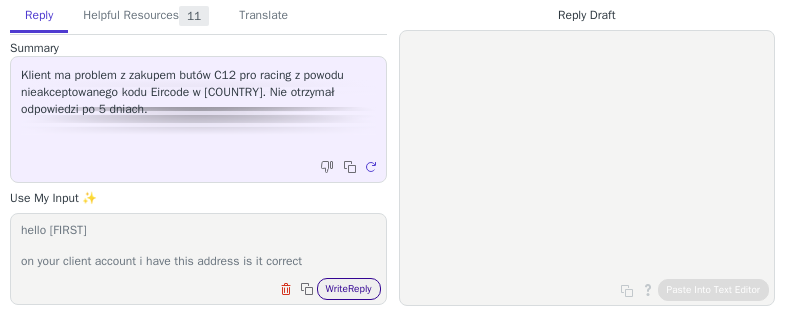 type on "hello [FIRST]
on your client account i have this address is it correct" 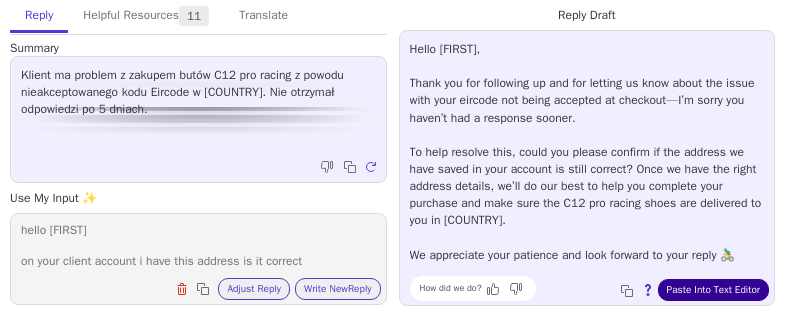 click on "Paste Into Text Editor" at bounding box center (713, 290) 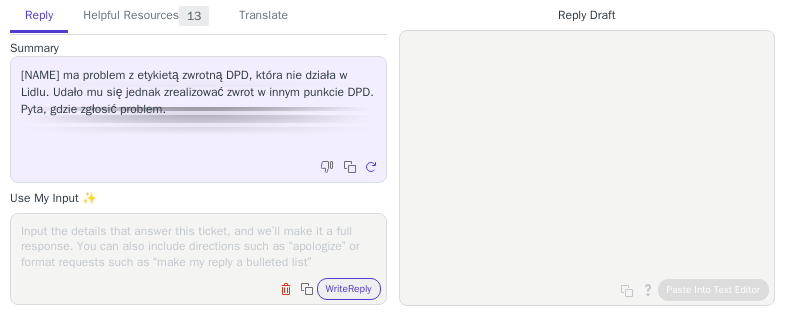 scroll, scrollTop: 0, scrollLeft: 0, axis: both 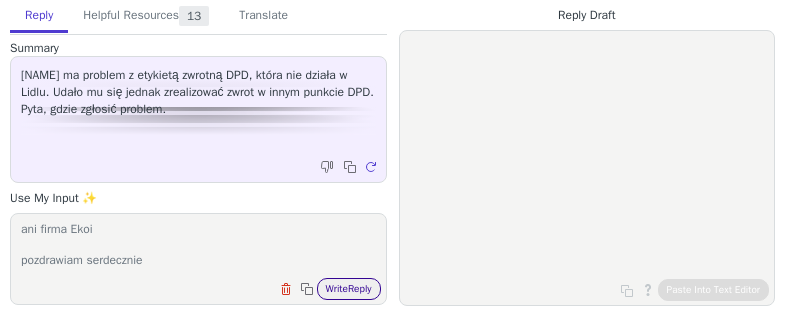 type on "panie [LAST]
mysle ze o lidl ma problem z ich czytnikiem kodow wiecja z mojej strony nie moge nic zrobic to oni musza zglosic sprawe do dpd i rozwiazac ten problem, niestety nie moge tego zrobic za nich
jestto pierwszy taki przypadek z etykietami Ekoi dlatego tez dziwilo mnie ze jest z nimi problem
zazwyczaj dzieje sie tak jesli etykieta sie przeterminuje ale nie wtedy kiedy etykieta ma dobra date
niesety w tym przypadku to Lidl powinien zglosic problem ani pan ani firma Ekoi
pozdrawiam serdecznie" 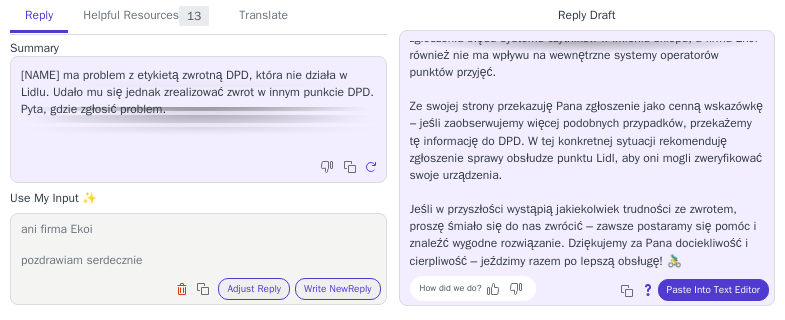 scroll, scrollTop: 234, scrollLeft: 0, axis: vertical 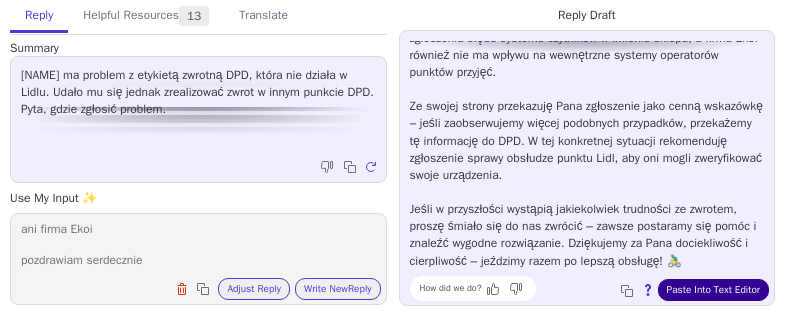 click on "Paste Into Text Editor" at bounding box center [713, 290] 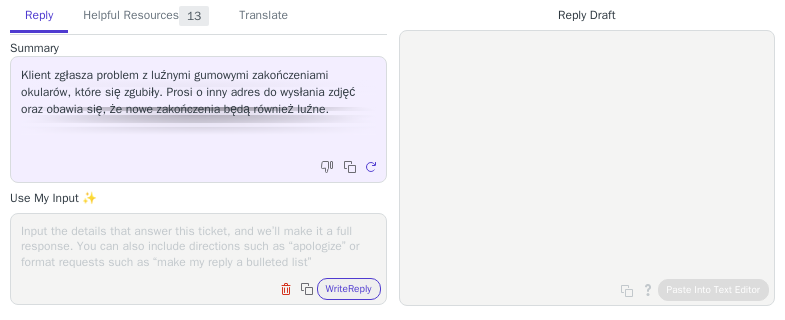 scroll, scrollTop: 0, scrollLeft: 0, axis: both 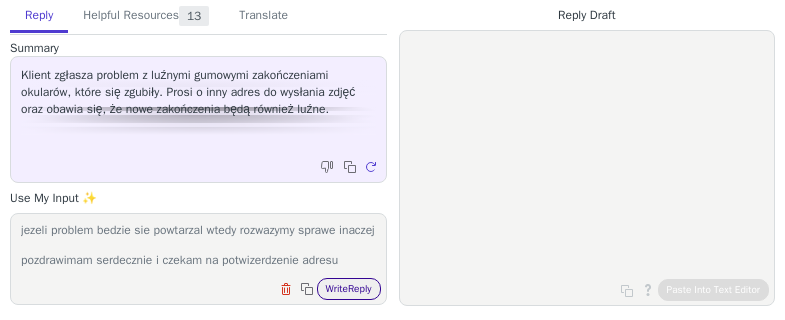 type on "wysylam do pna nowe zauszniki ktore powinny rozwiazac sprawe zsuwnia sie jest to sta,dardowa procedura w ekoi wysylmy czesc zamienna gdy klient moze sam naprawic usterke
jezeli problem bedzie sie powtarzal wtedy rozwazymy sprawe inaczej
pozdrawimam serdecznie i czekam na potwizerdzenie adresu" 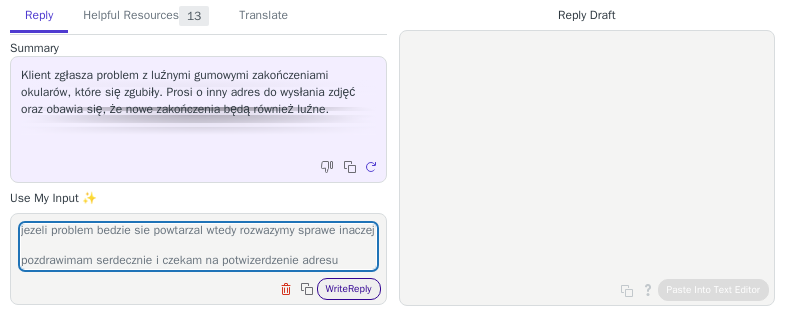 click on "Write  Reply" at bounding box center [349, 289] 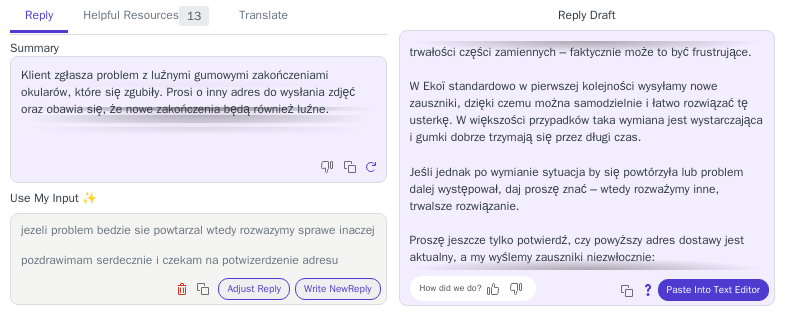 scroll, scrollTop: 100, scrollLeft: 0, axis: vertical 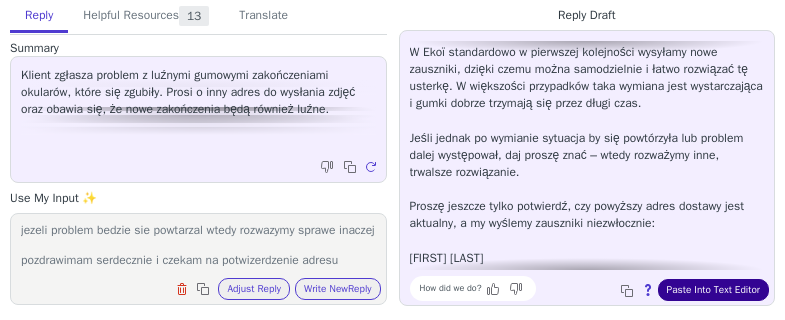 click on "Paste Into Text Editor" at bounding box center [713, 290] 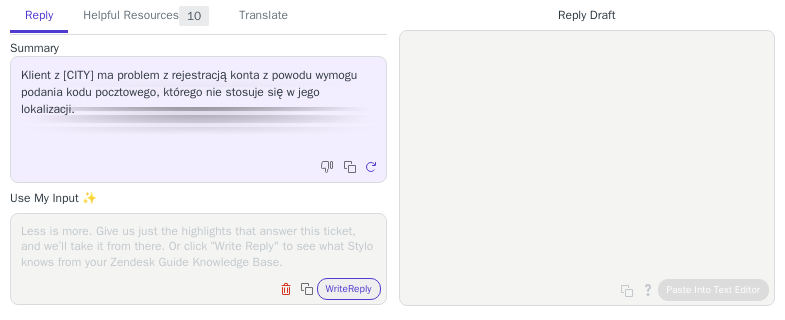 scroll, scrollTop: 0, scrollLeft: 0, axis: both 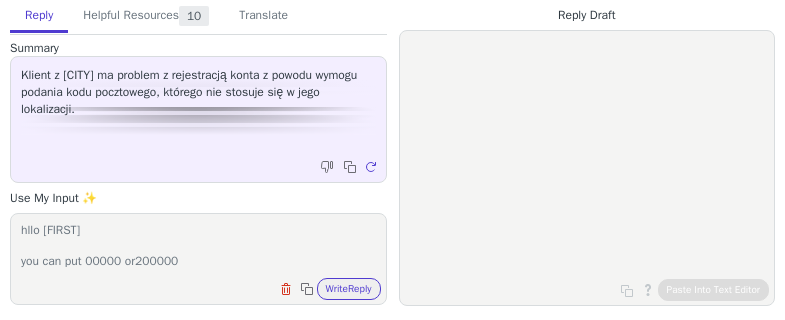 click on "hllo Ariel
you can put 00000 or200000" at bounding box center [198, 246] 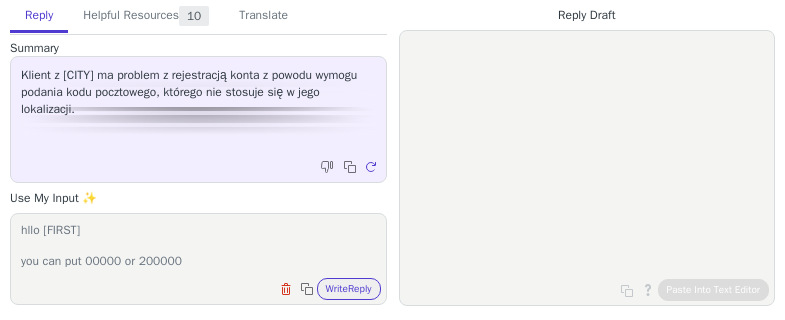 click on "hllo Ariel
you can put 00000 or 200000" at bounding box center [198, 246] 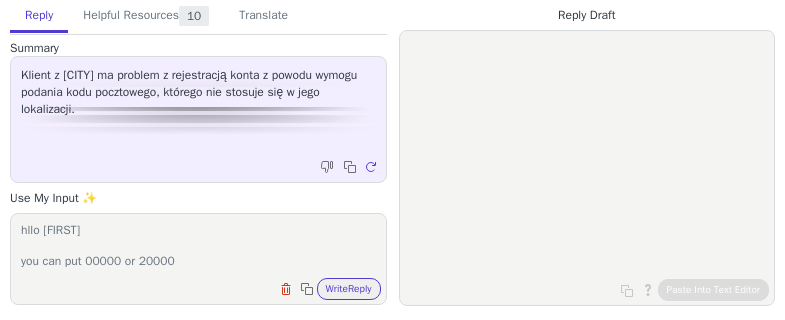 click on "hllo Ariel
you can put 00000 or 20000" at bounding box center [198, 246] 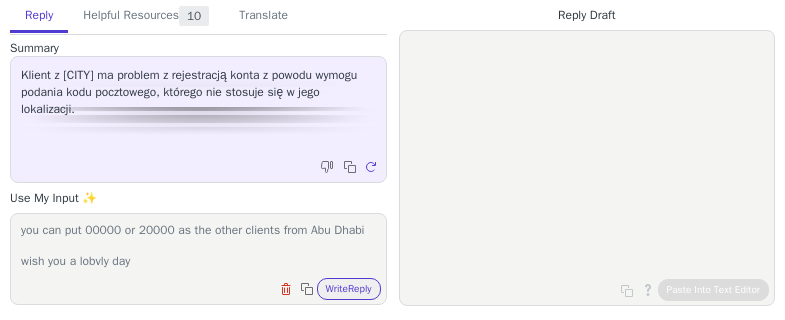 scroll, scrollTop: 78, scrollLeft: 0, axis: vertical 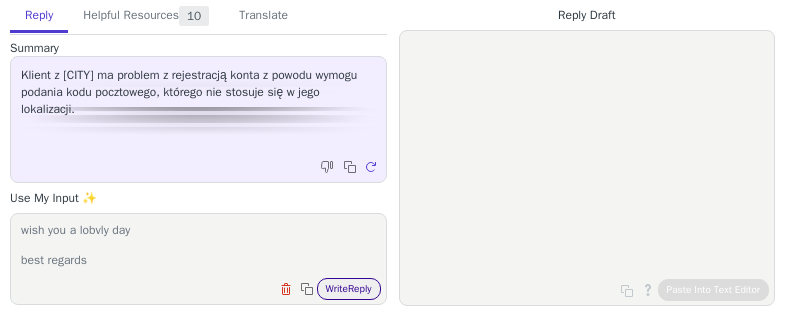 type on "hllo Ariel
you can put 00000 or 20000 as the other clients from Abu Dhabi
wish you a lobvly day
best regards" 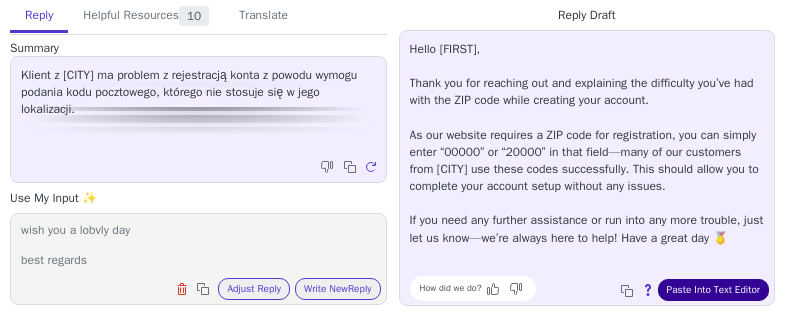 click on "Paste Into Text Editor" at bounding box center [713, 290] 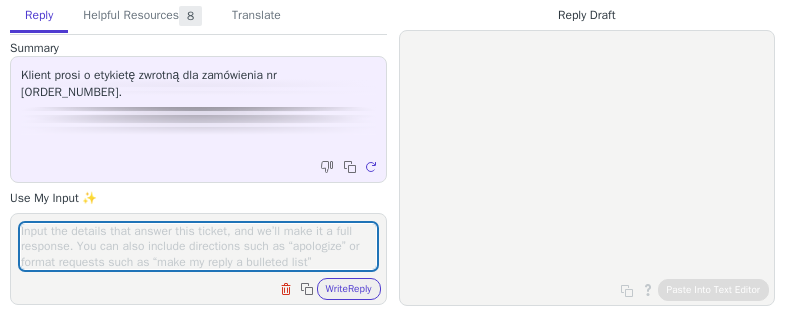 scroll, scrollTop: 0, scrollLeft: 0, axis: both 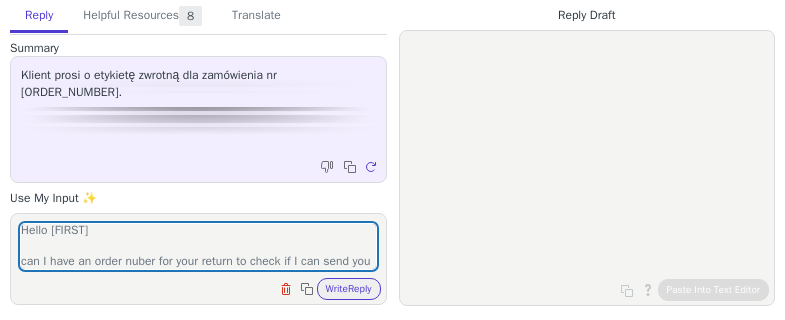 click on "Hello [FIRST]
can I have an order nuber for your return to check if I can send you" at bounding box center (198, 246) 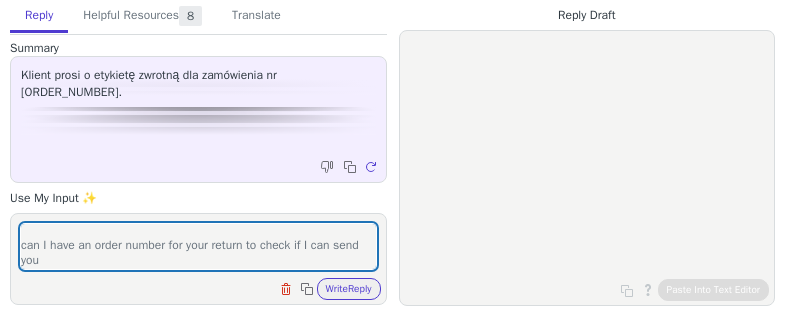 click on "Hello [FIRST]
can I have an order number for your return to check if I can send you" at bounding box center [198, 246] 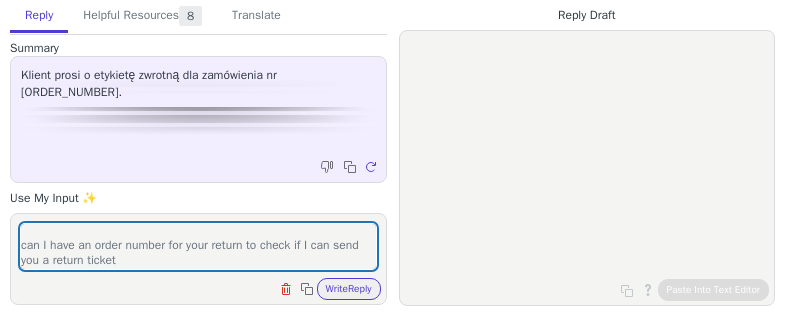 scroll, scrollTop: 48, scrollLeft: 0, axis: vertical 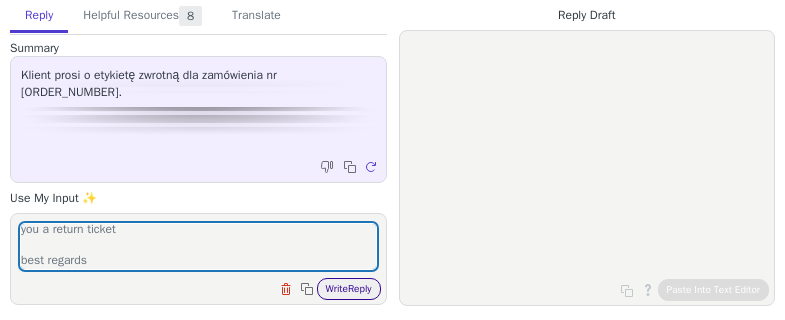type on "Hello [FIRST]
can I have an order number for your return to check if I can send you a return ticket
best regards" 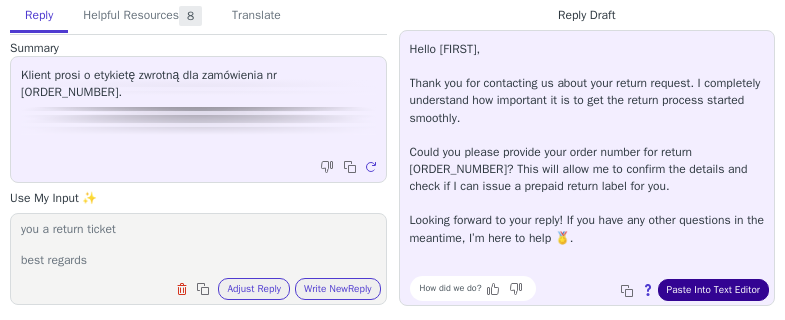 click on "Paste Into Text Editor" at bounding box center (713, 290) 